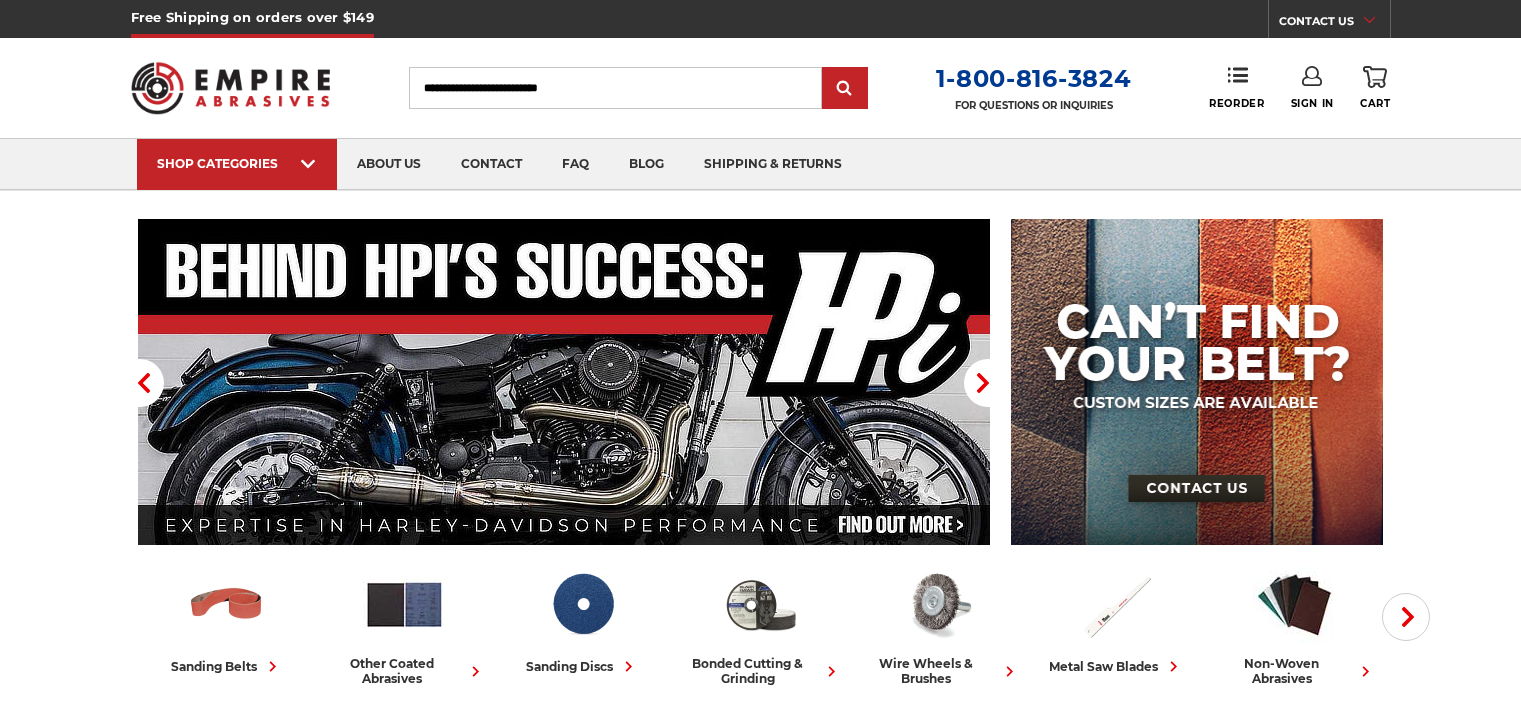 scroll, scrollTop: 0, scrollLeft: 0, axis: both 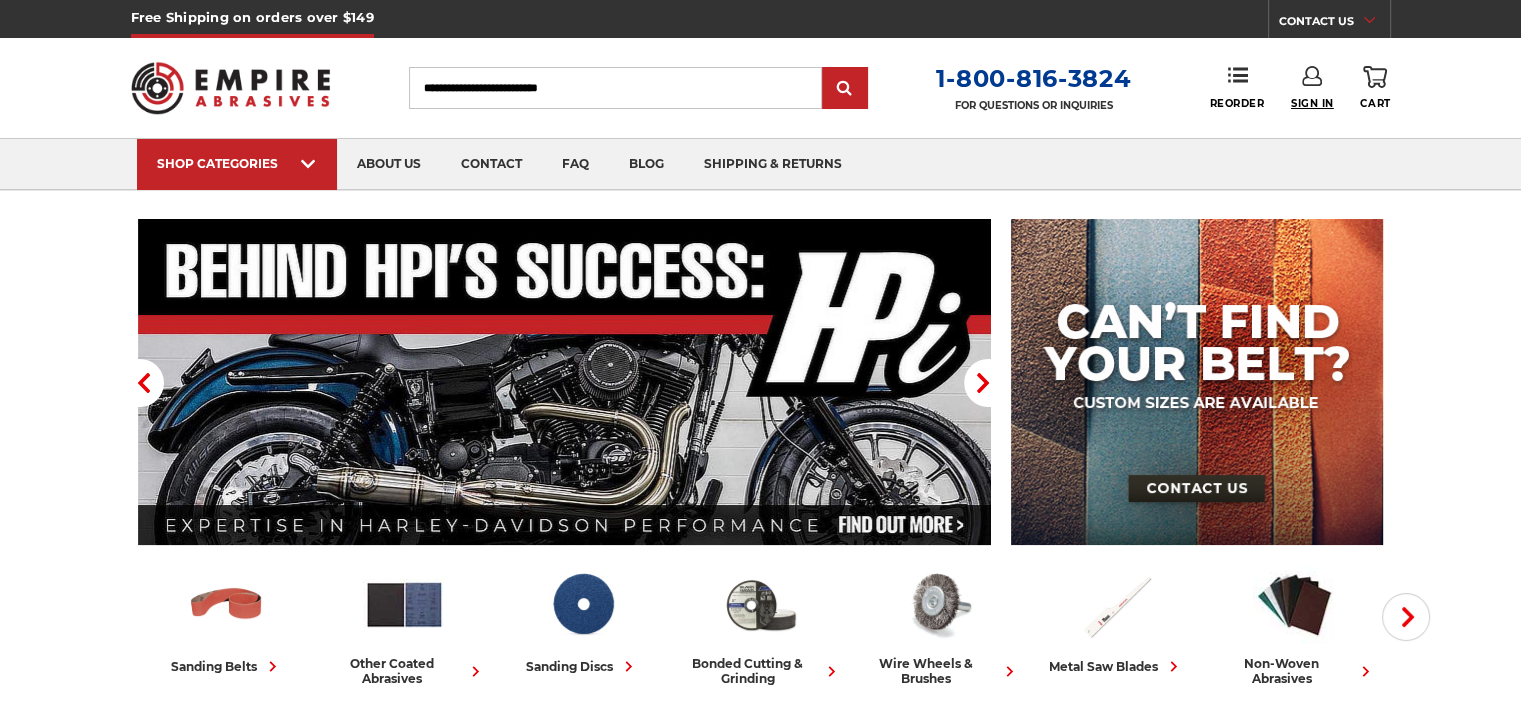 click on "Sign In" at bounding box center [1312, 103] 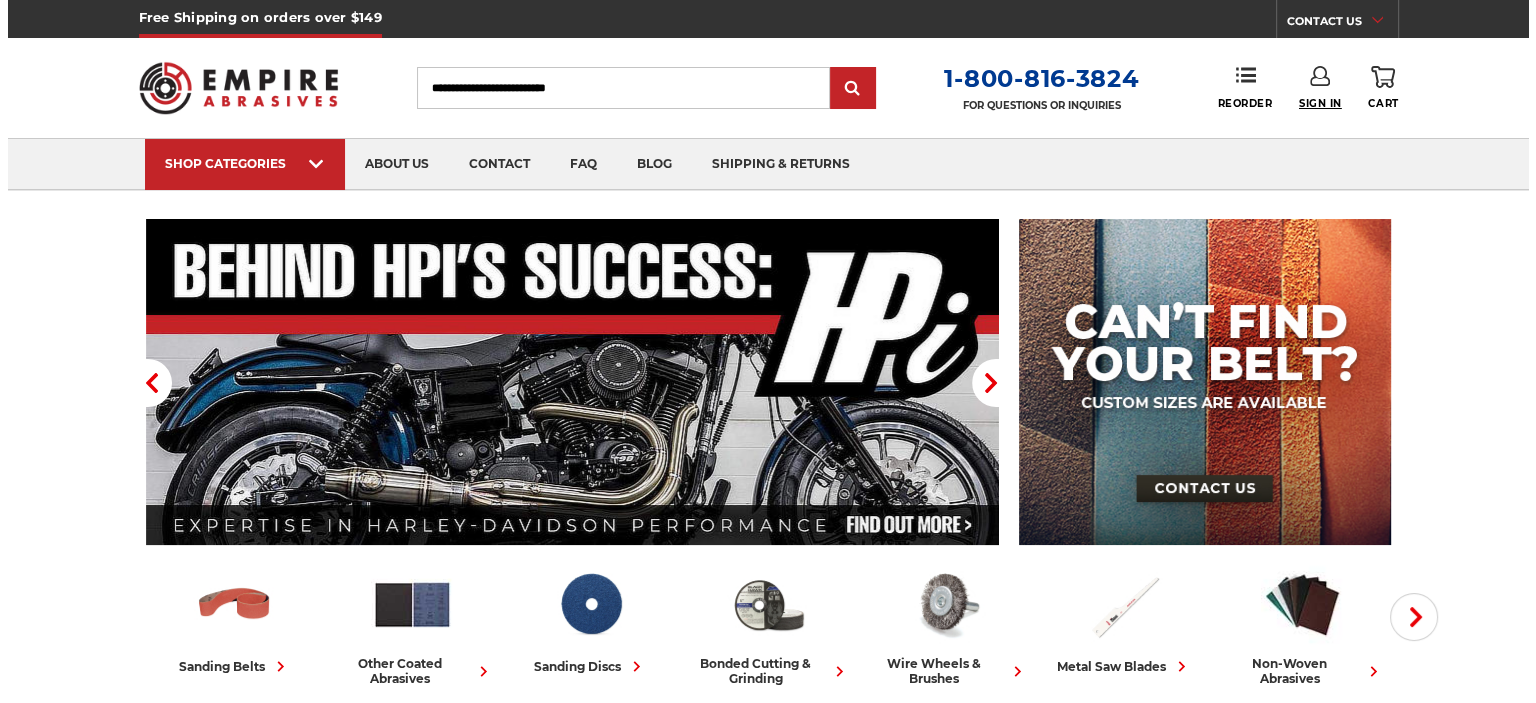 scroll, scrollTop: 0, scrollLeft: 0, axis: both 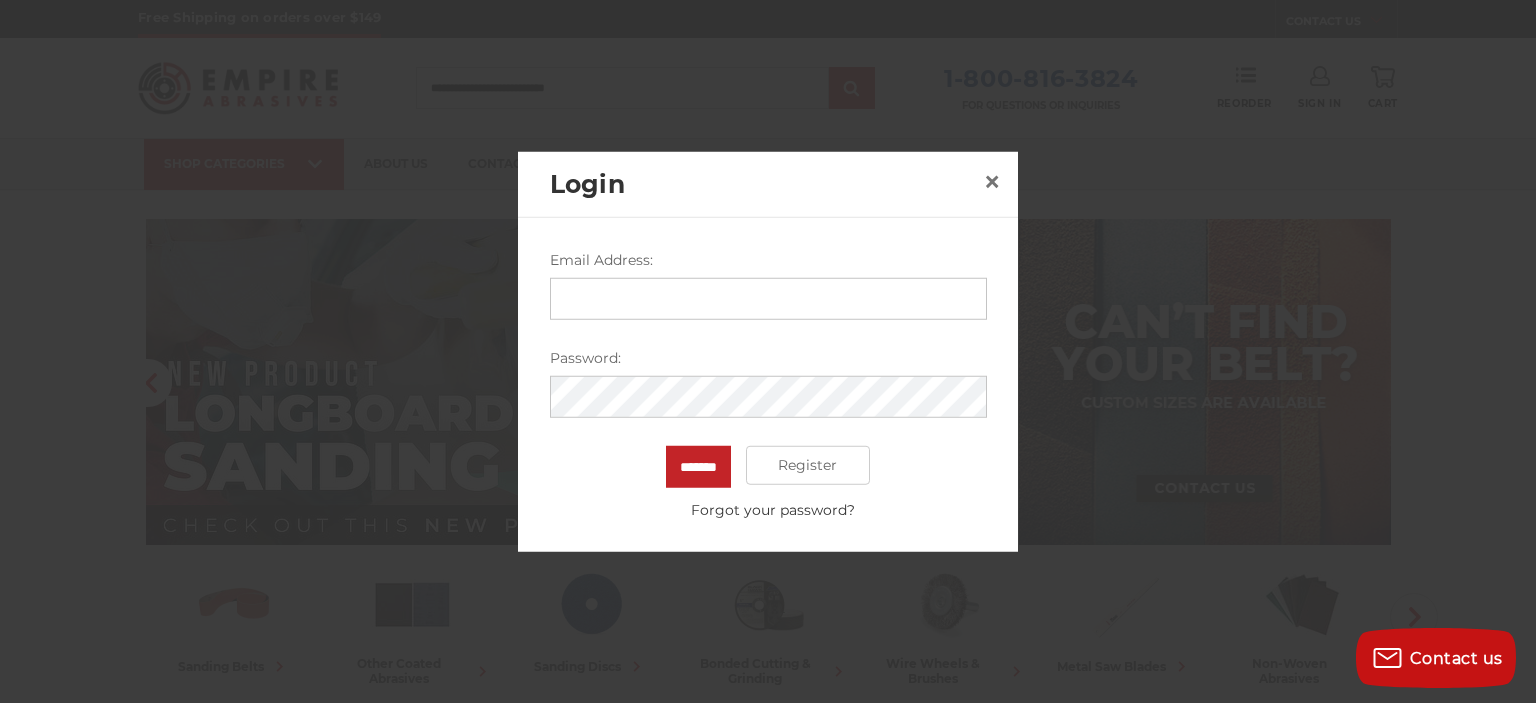click on "Email Address:" at bounding box center [768, 298] 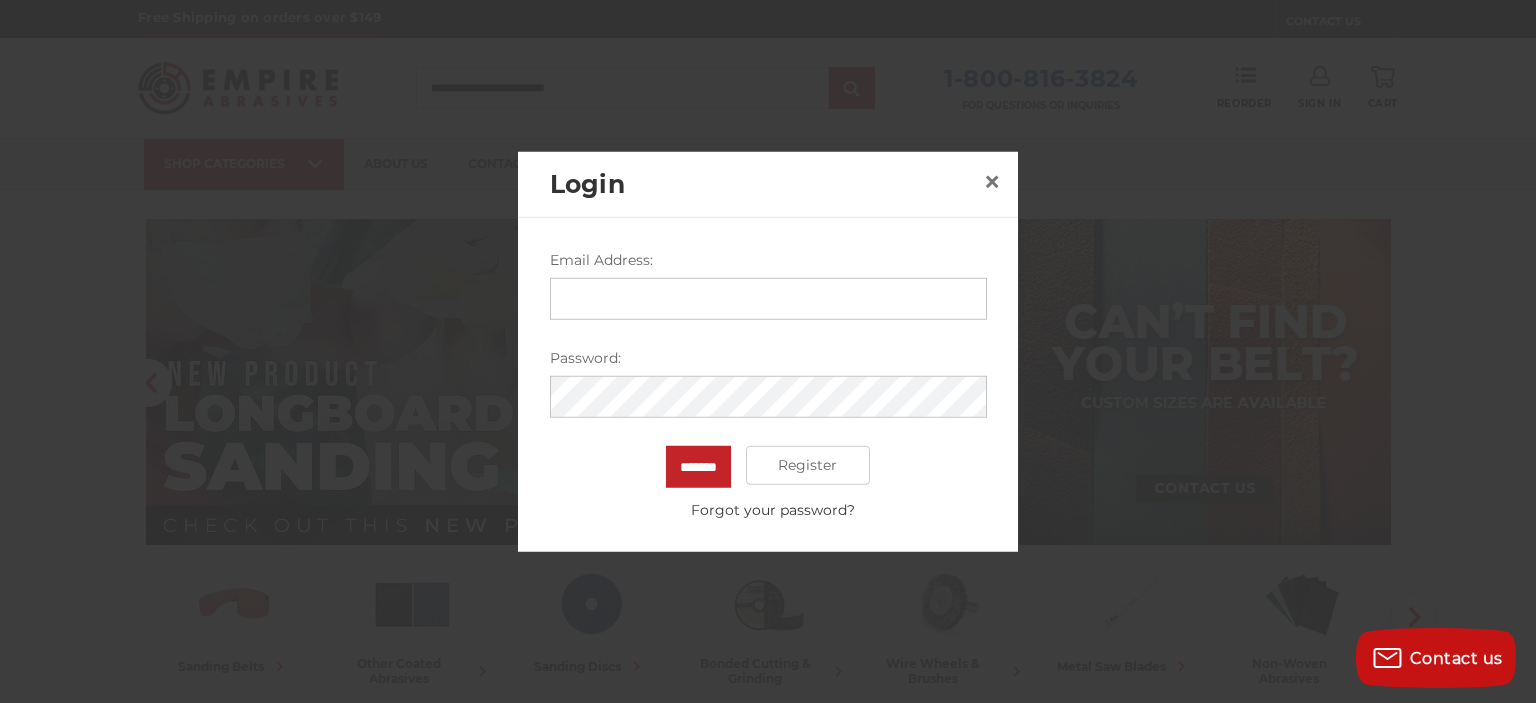 type on "**********" 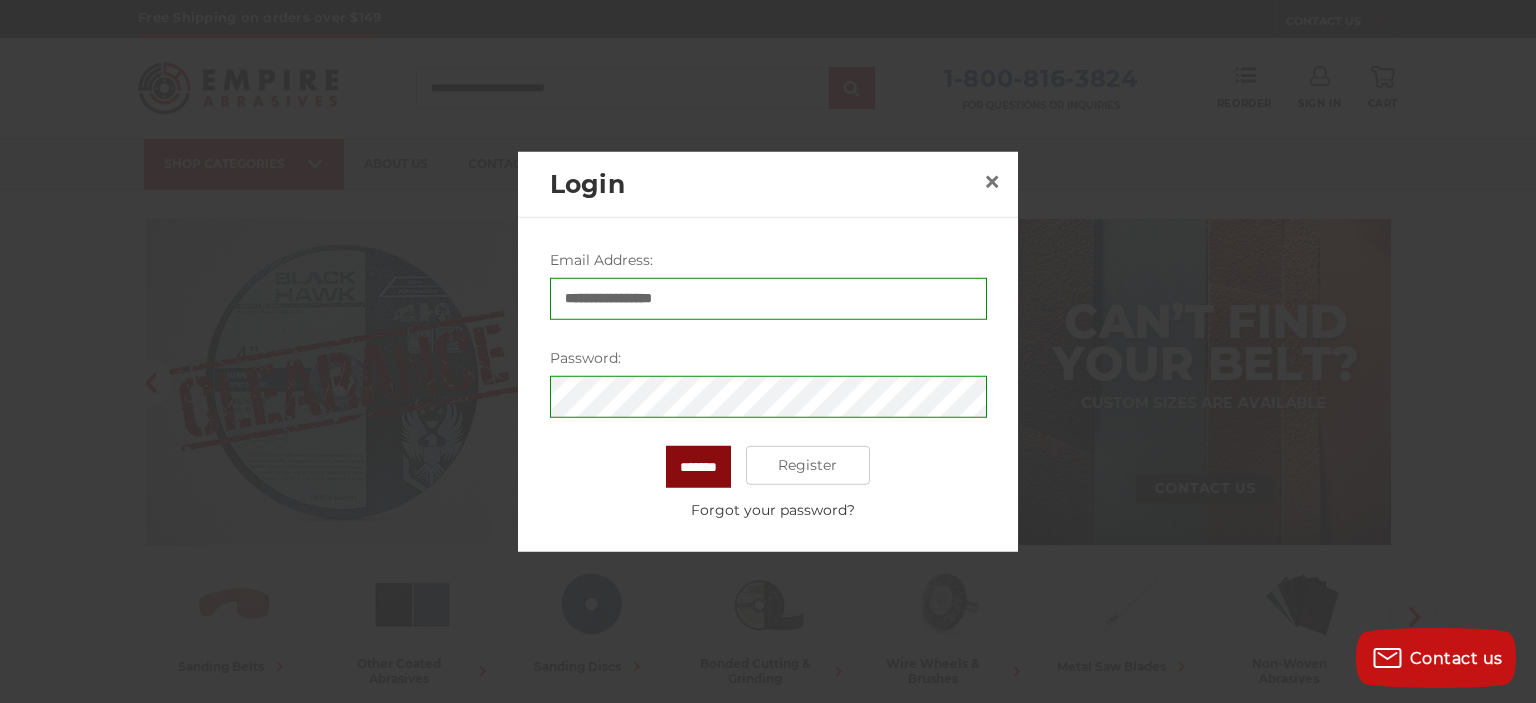 click on "*******" at bounding box center [698, 466] 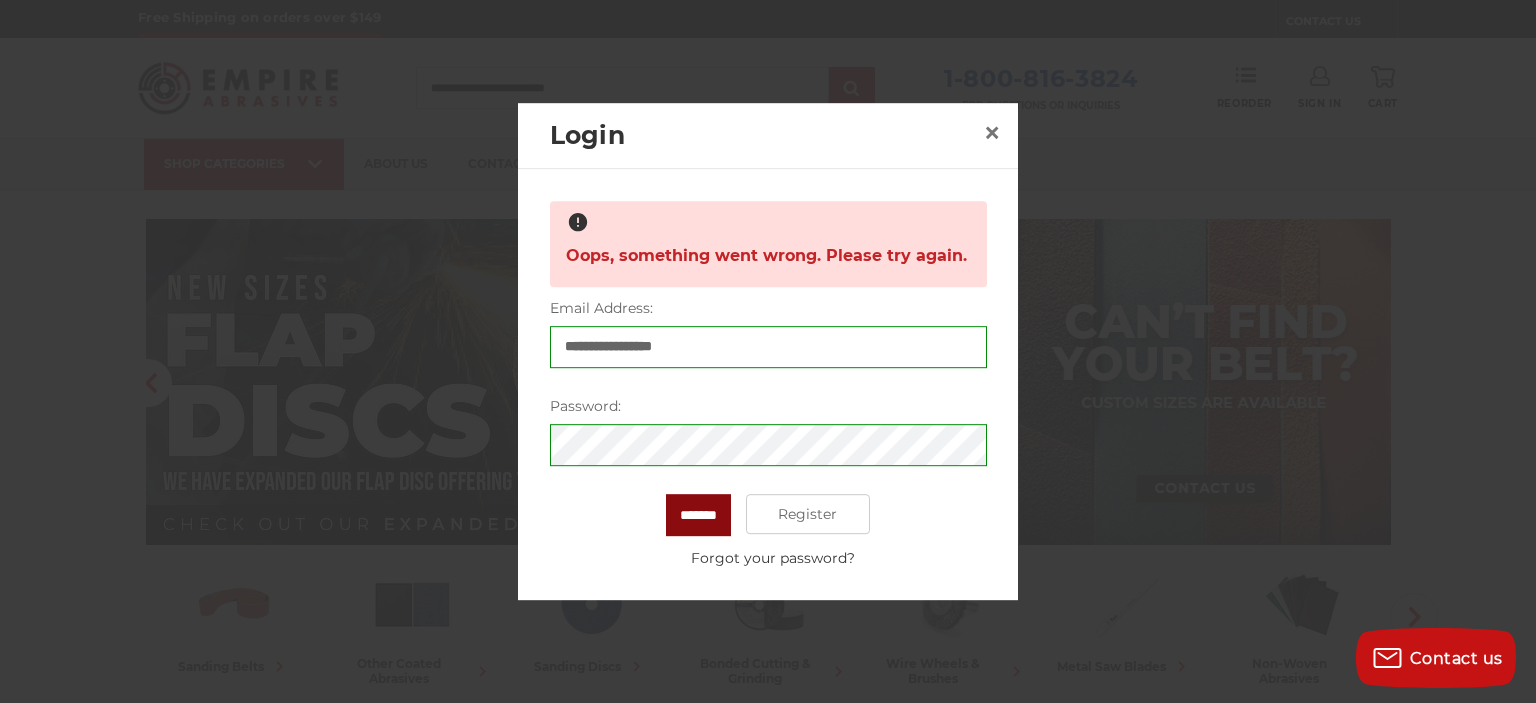 click on "*******" at bounding box center (698, 515) 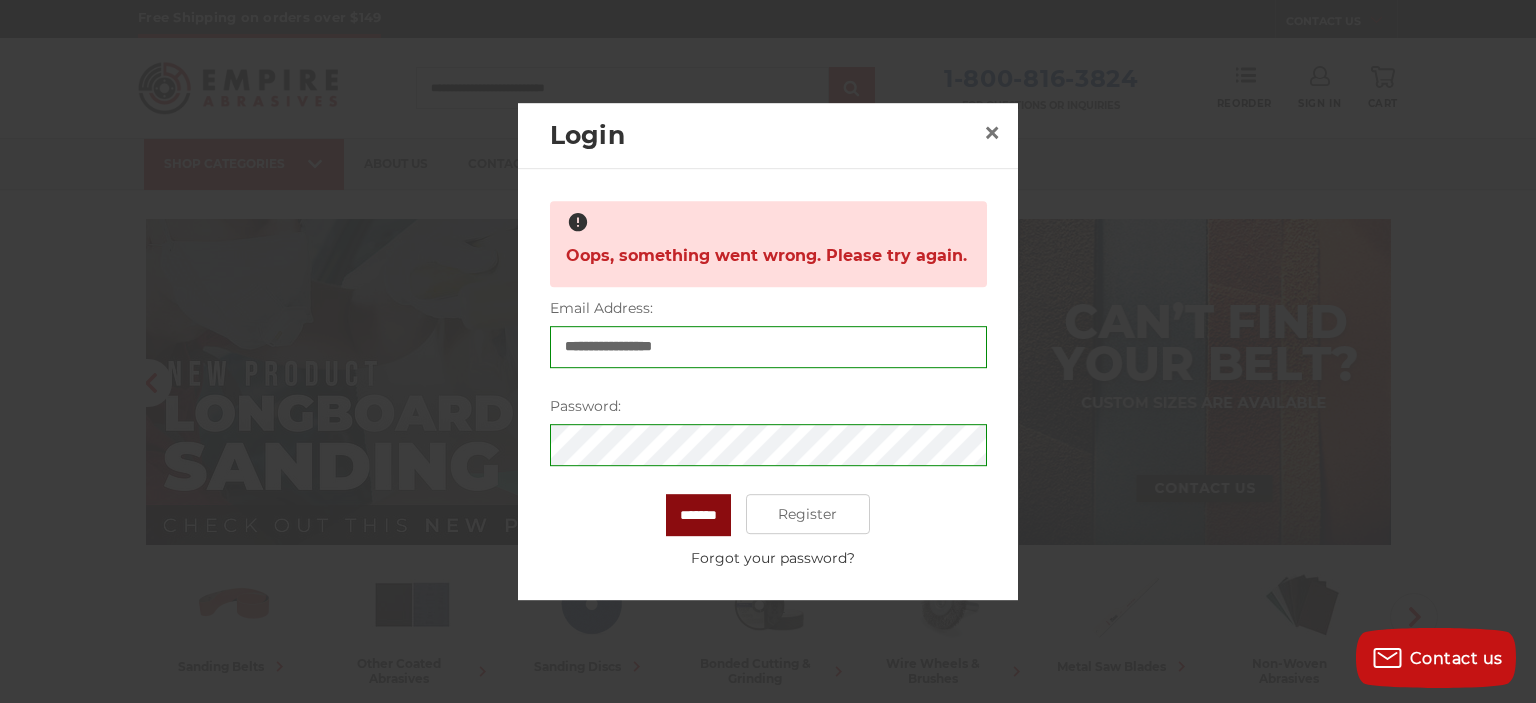 click on "*******" at bounding box center (698, 515) 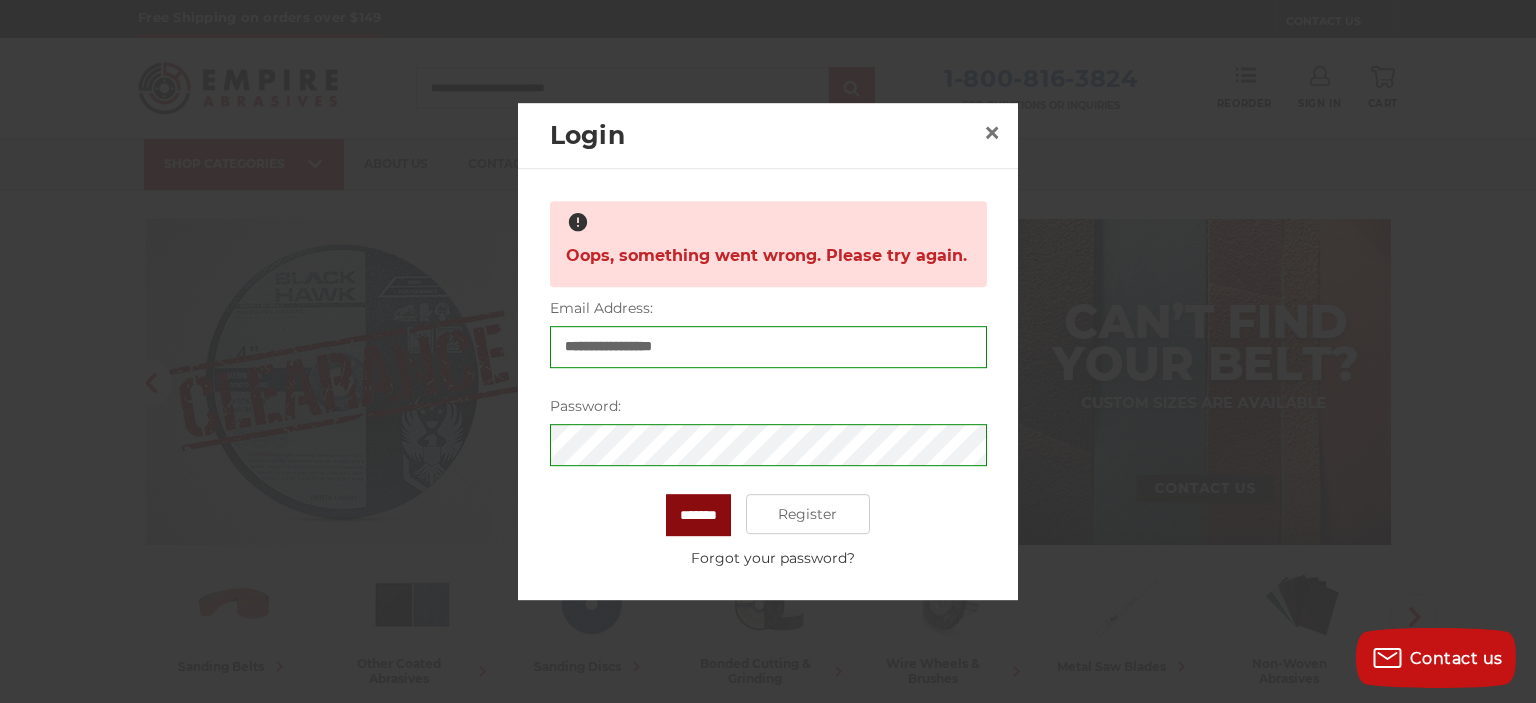 click on "*******" at bounding box center [698, 515] 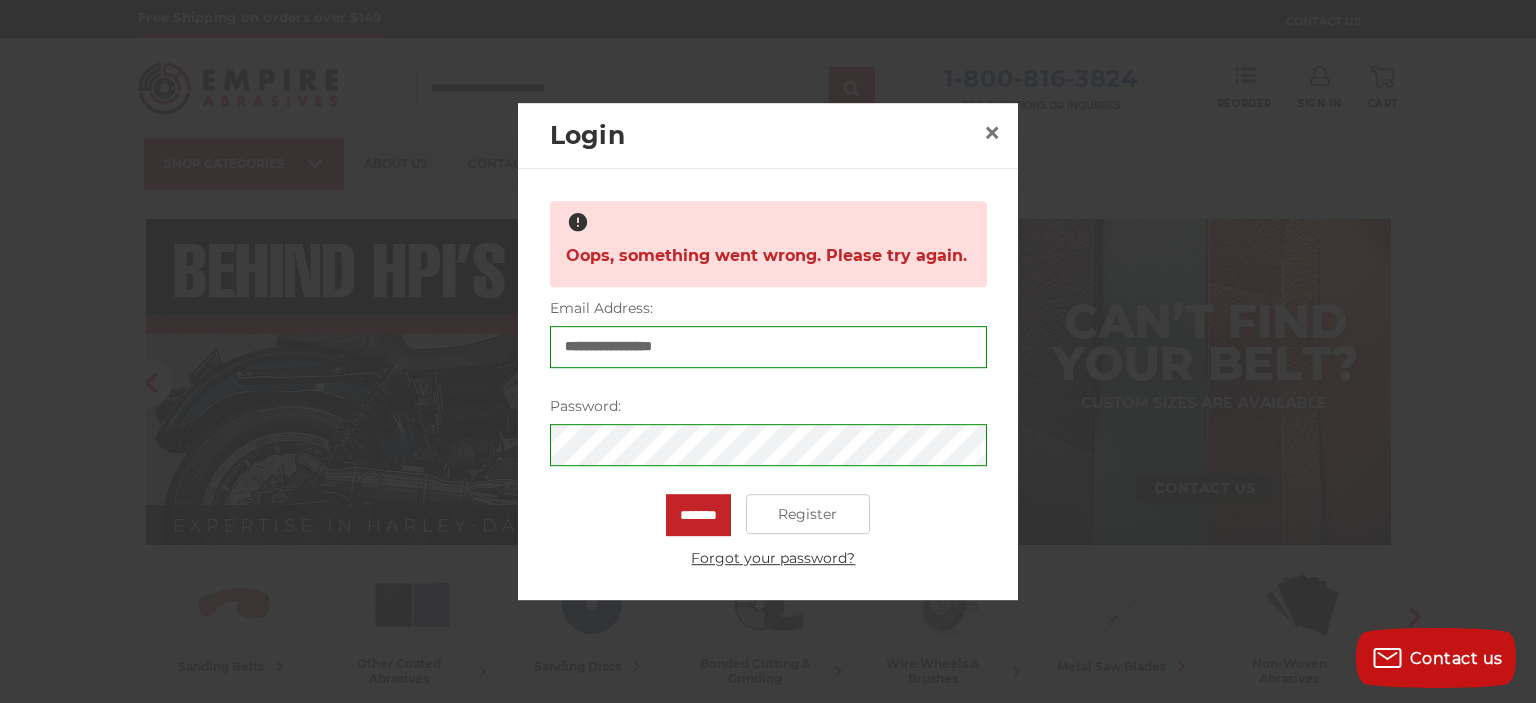 click on "Forgot your password?" at bounding box center [773, 558] 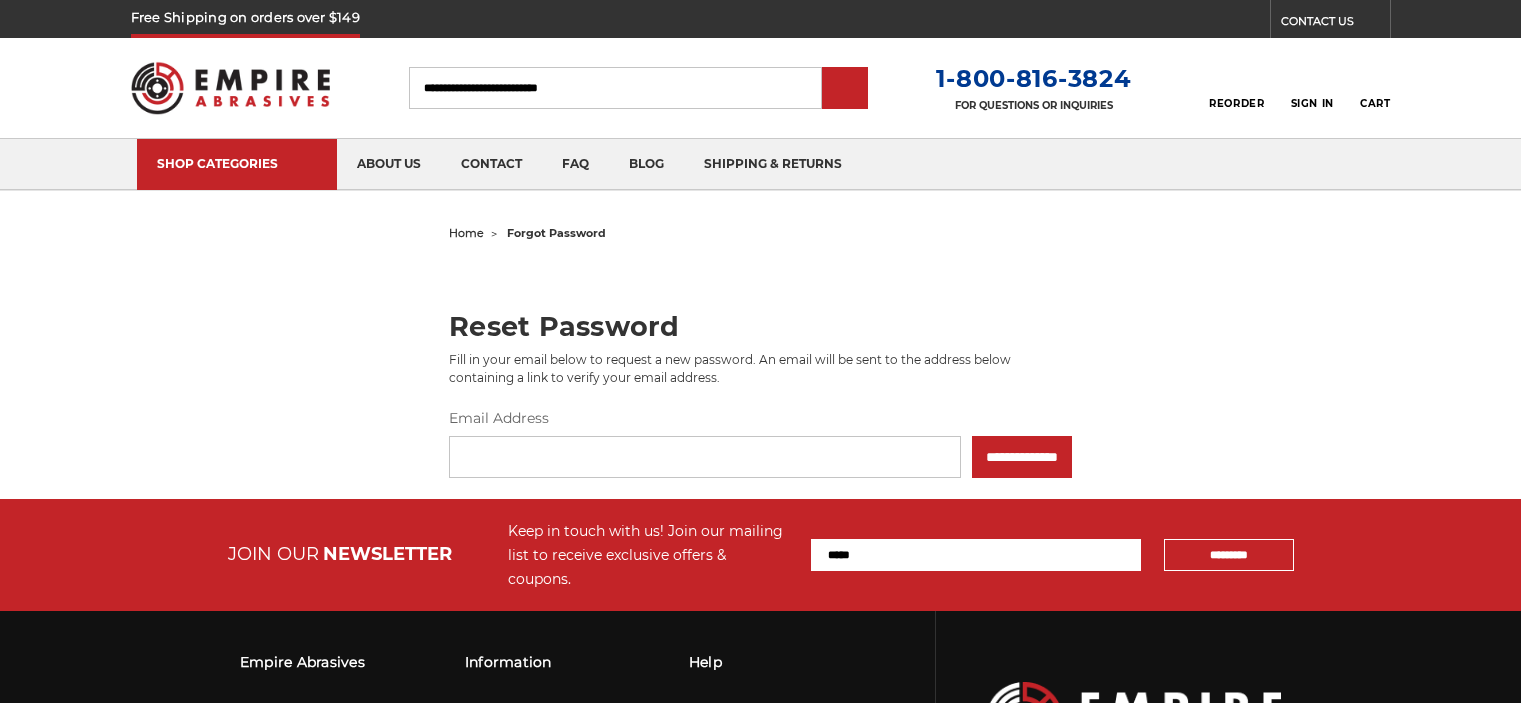 scroll, scrollTop: 0, scrollLeft: 0, axis: both 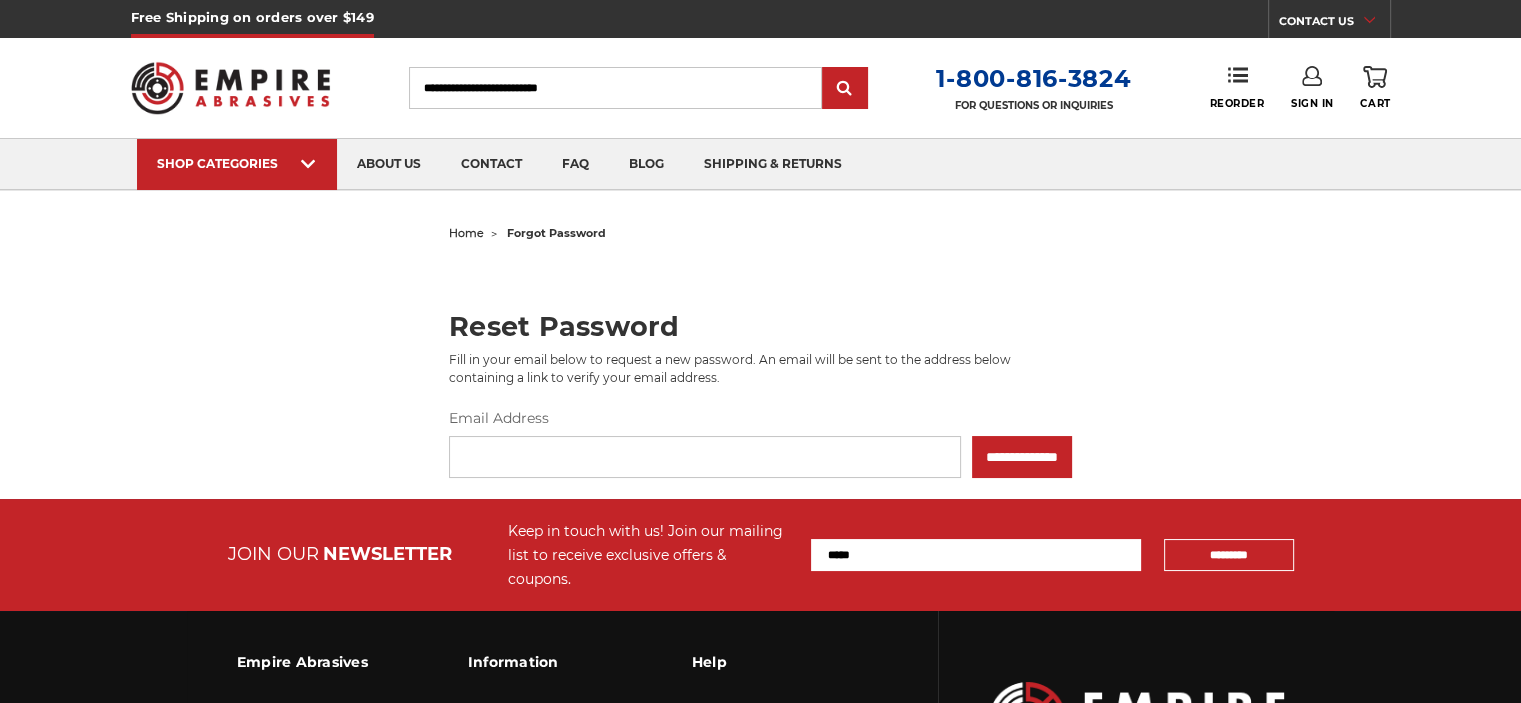 click on "Email Address" at bounding box center (705, 457) 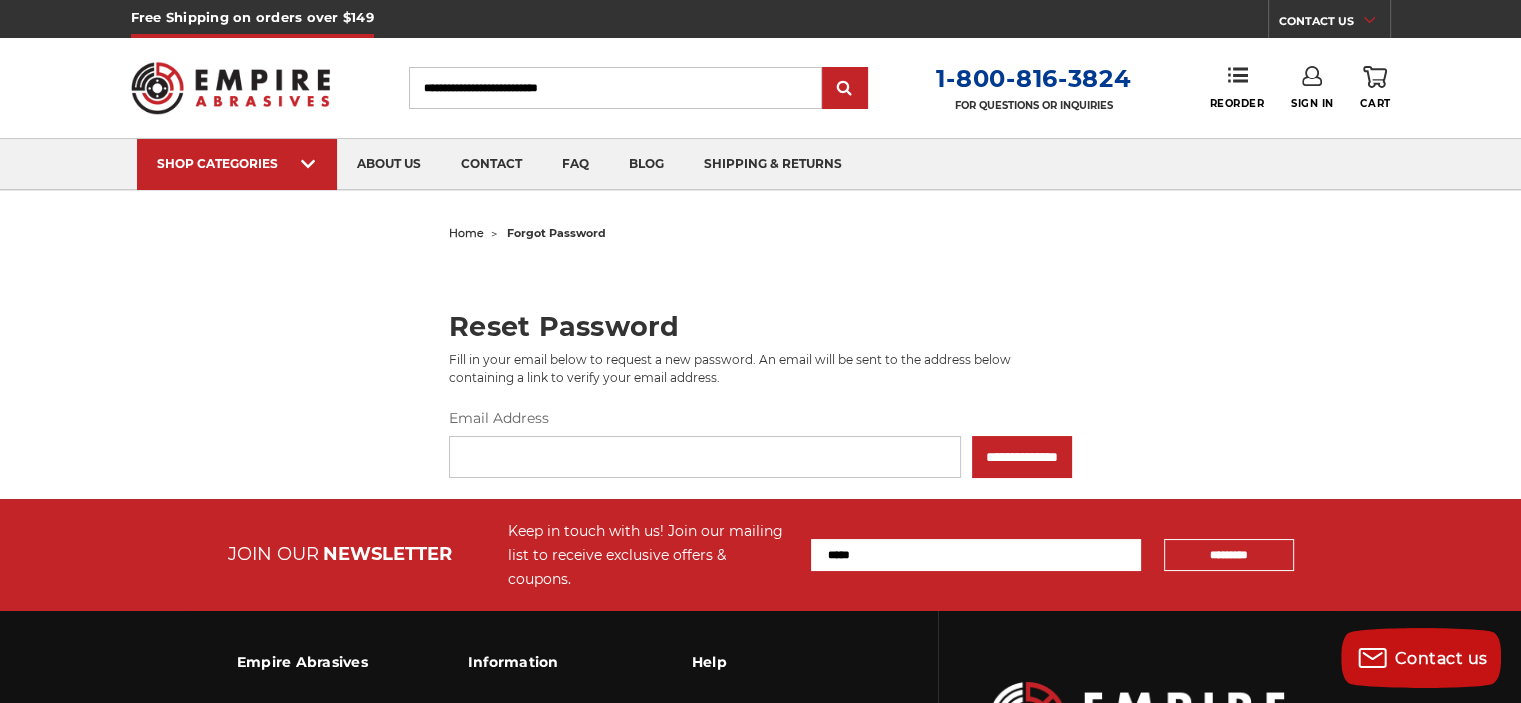 type on "**********" 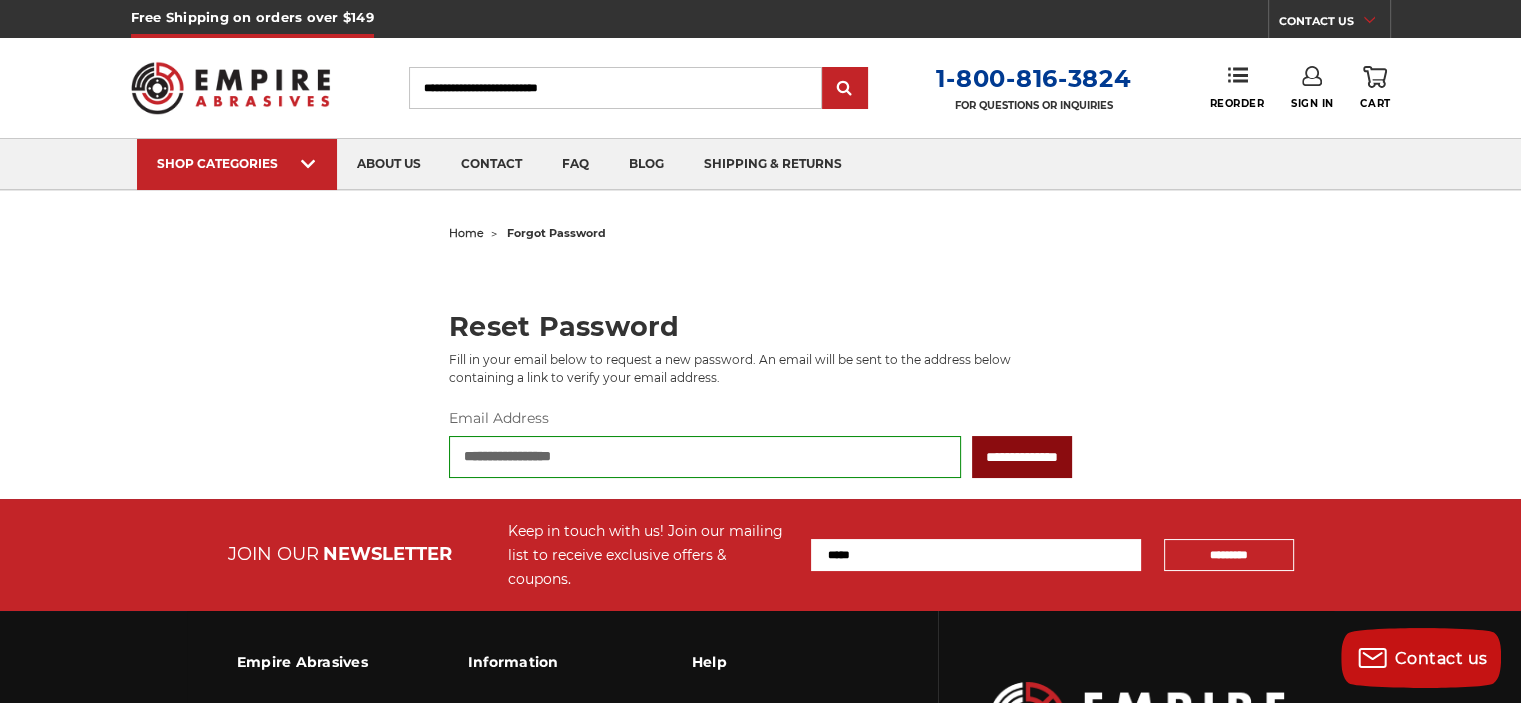 click on "**********" at bounding box center (1022, 457) 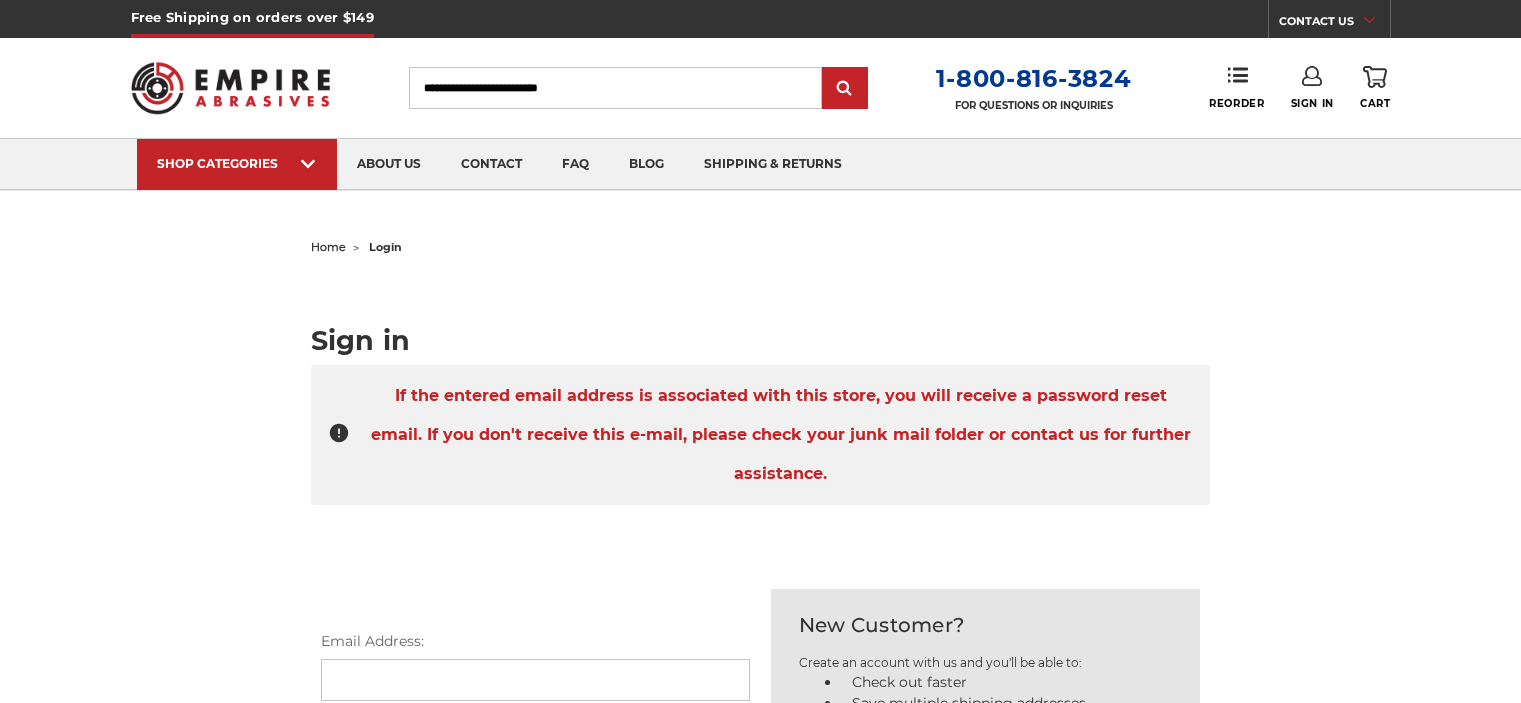 scroll, scrollTop: 0, scrollLeft: 0, axis: both 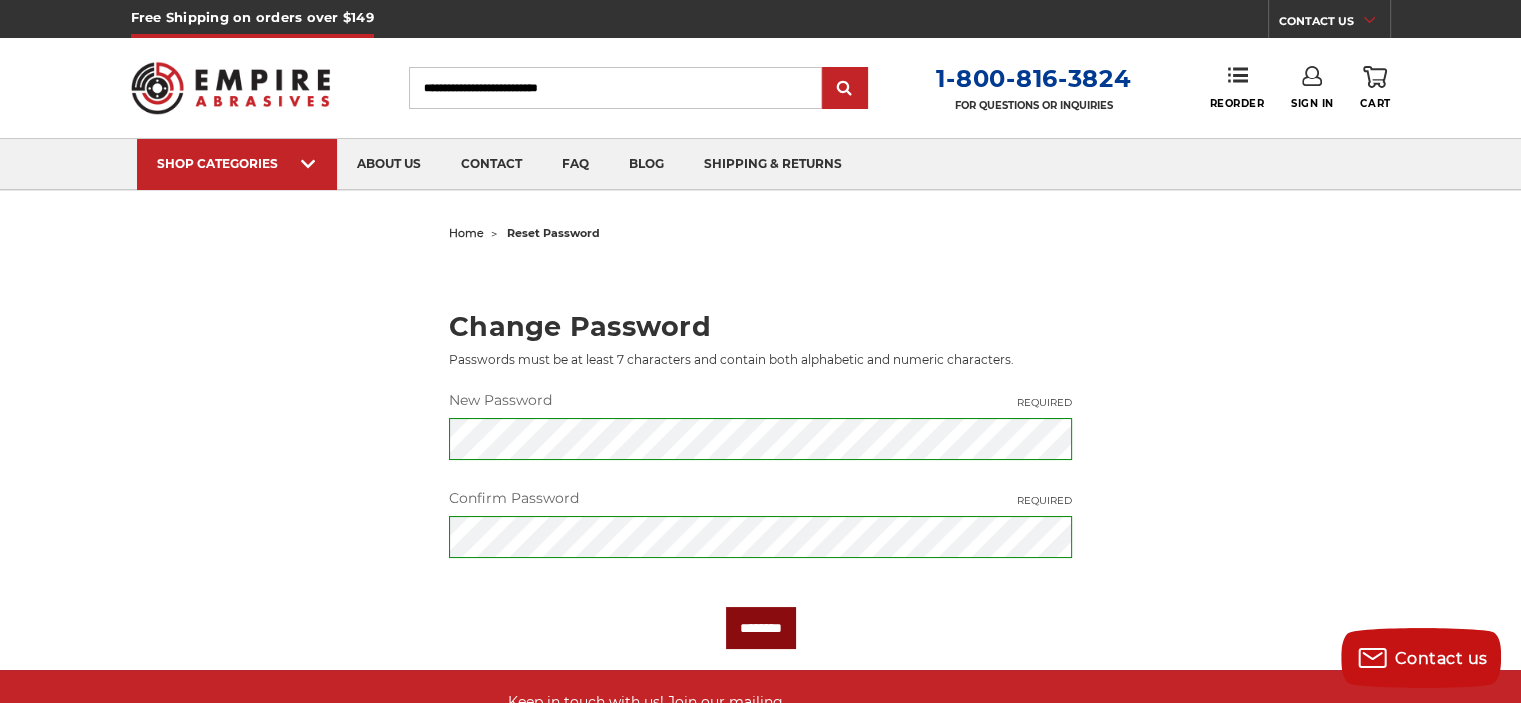 click on "********" at bounding box center [761, 628] 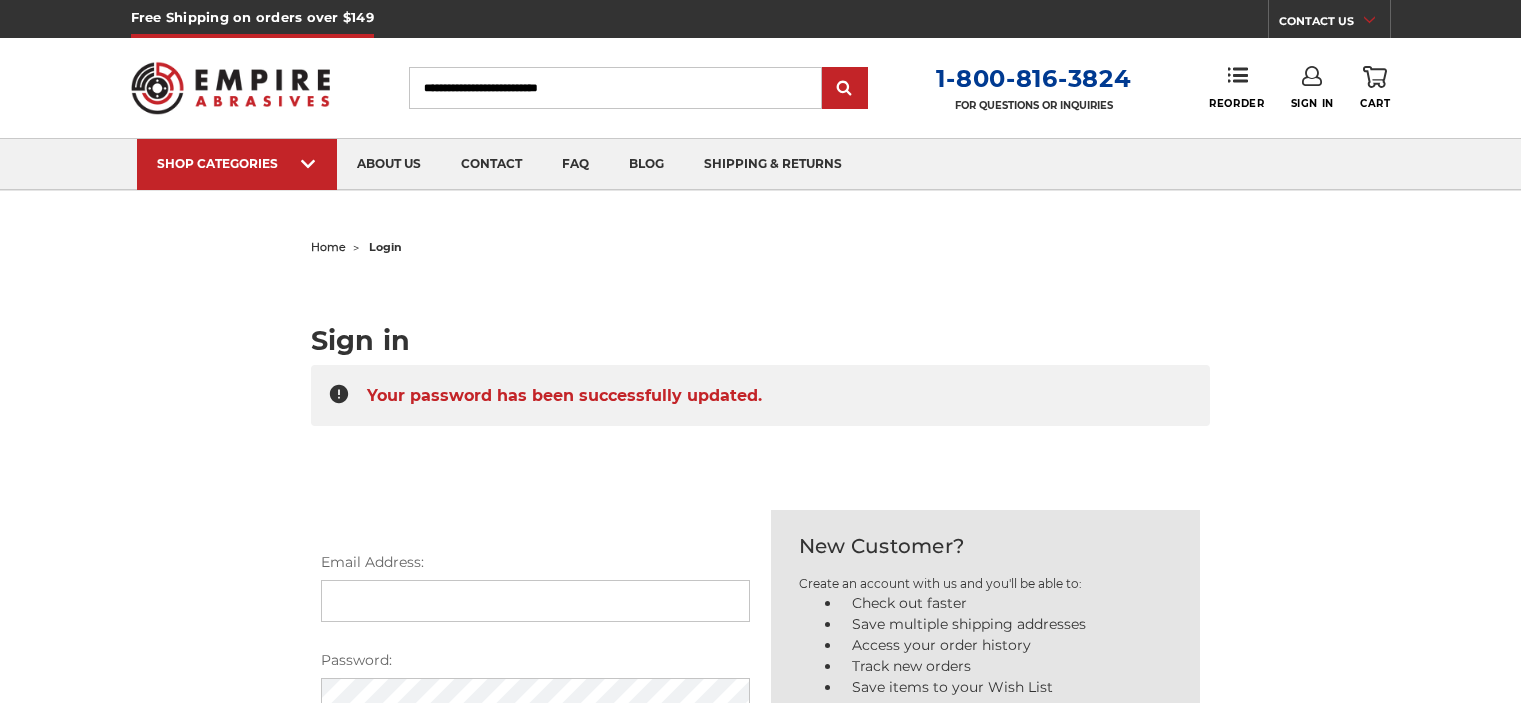 scroll, scrollTop: 0, scrollLeft: 0, axis: both 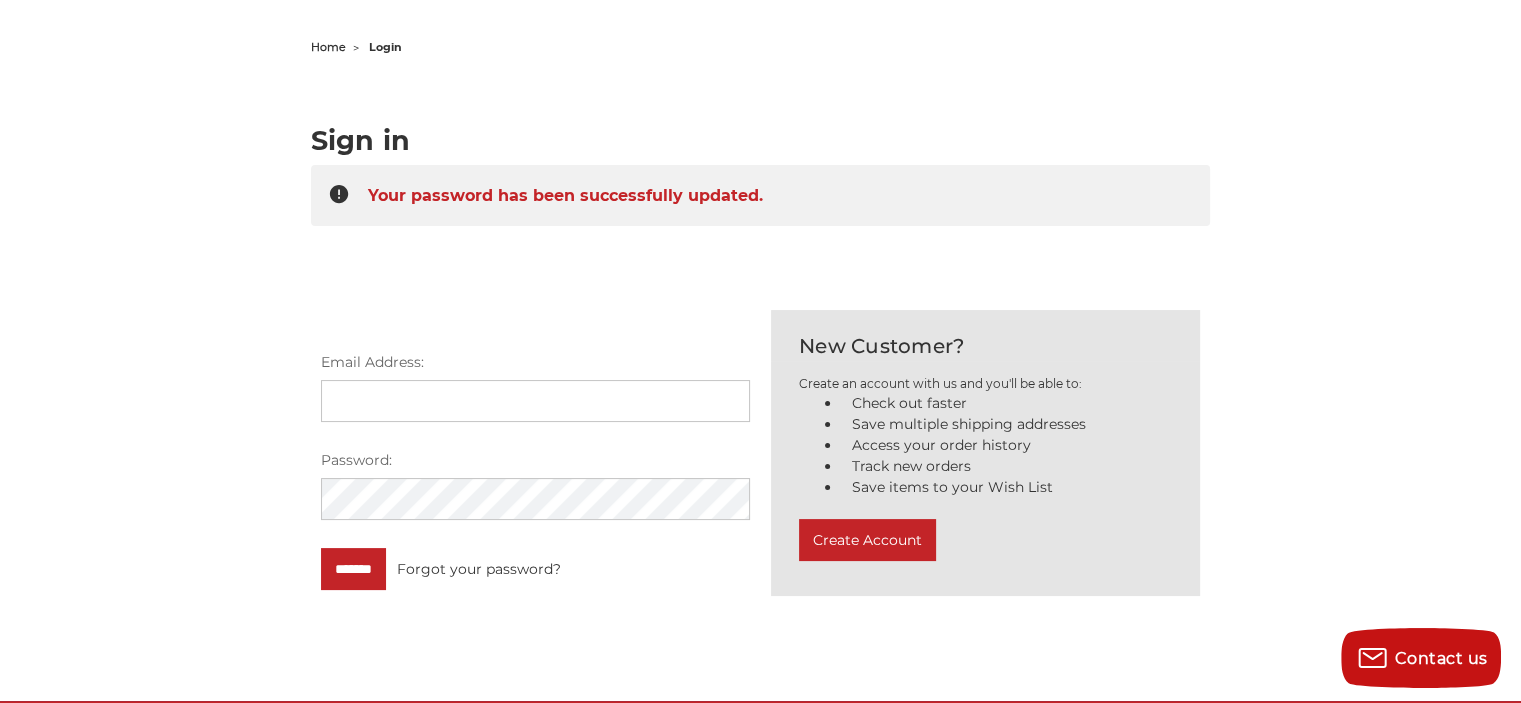 click on "Email Address:" at bounding box center [535, 401] 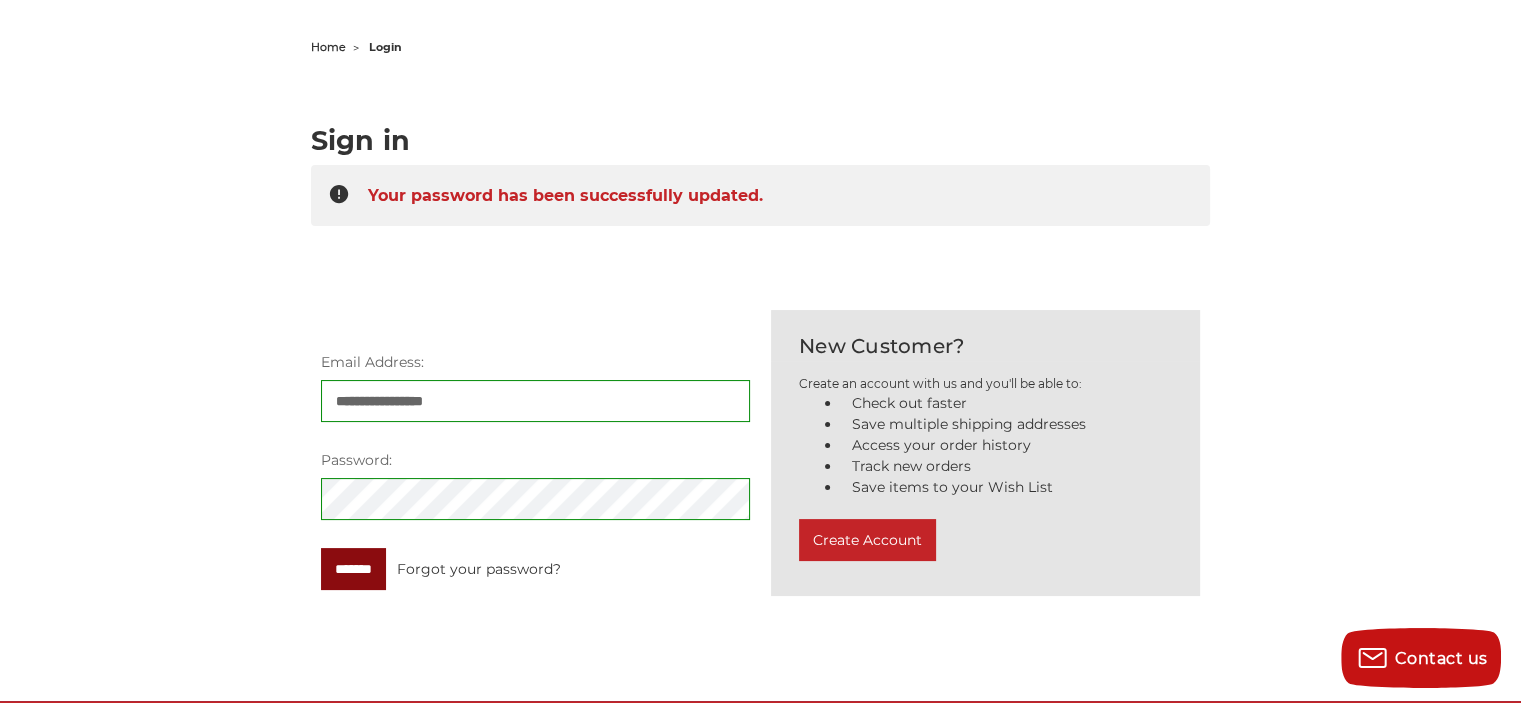 click on "*******" at bounding box center (353, 569) 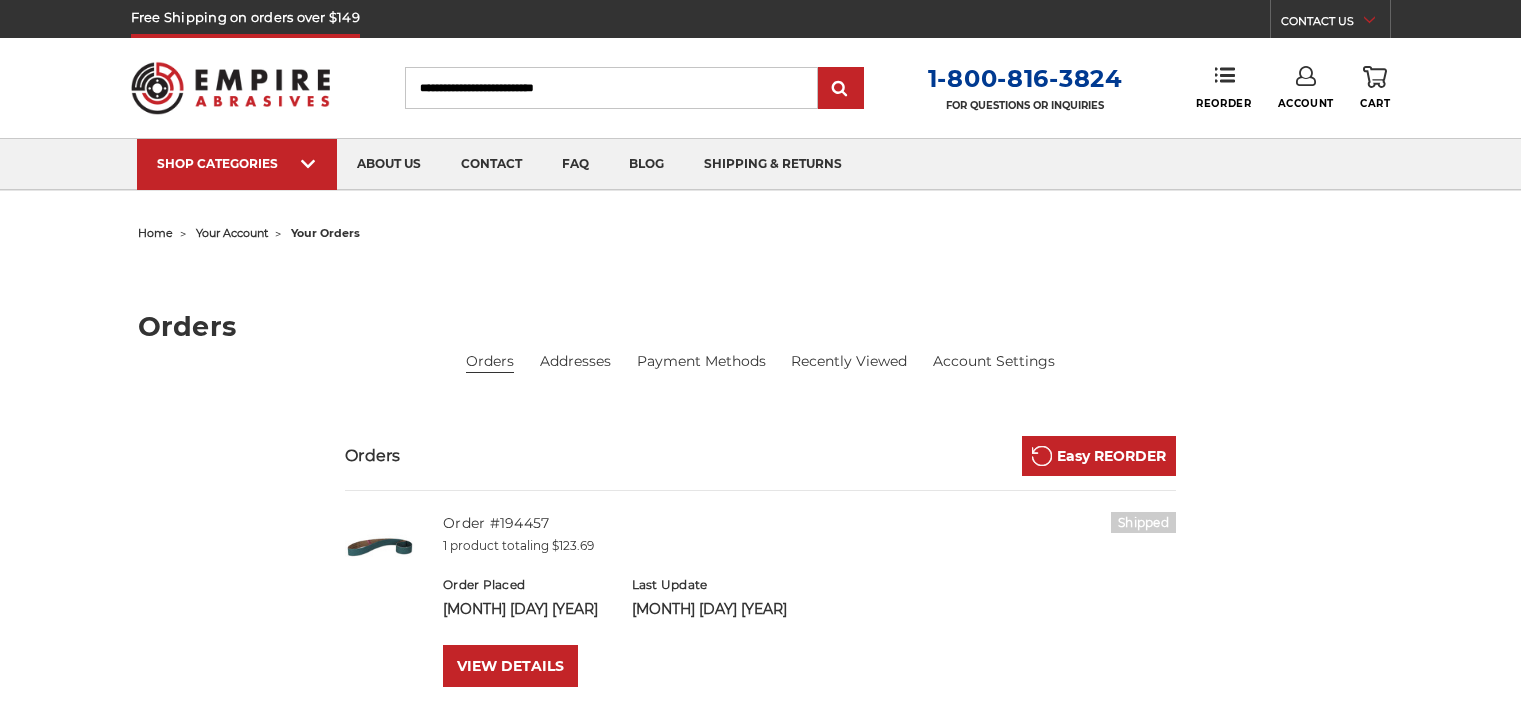 scroll, scrollTop: 0, scrollLeft: 0, axis: both 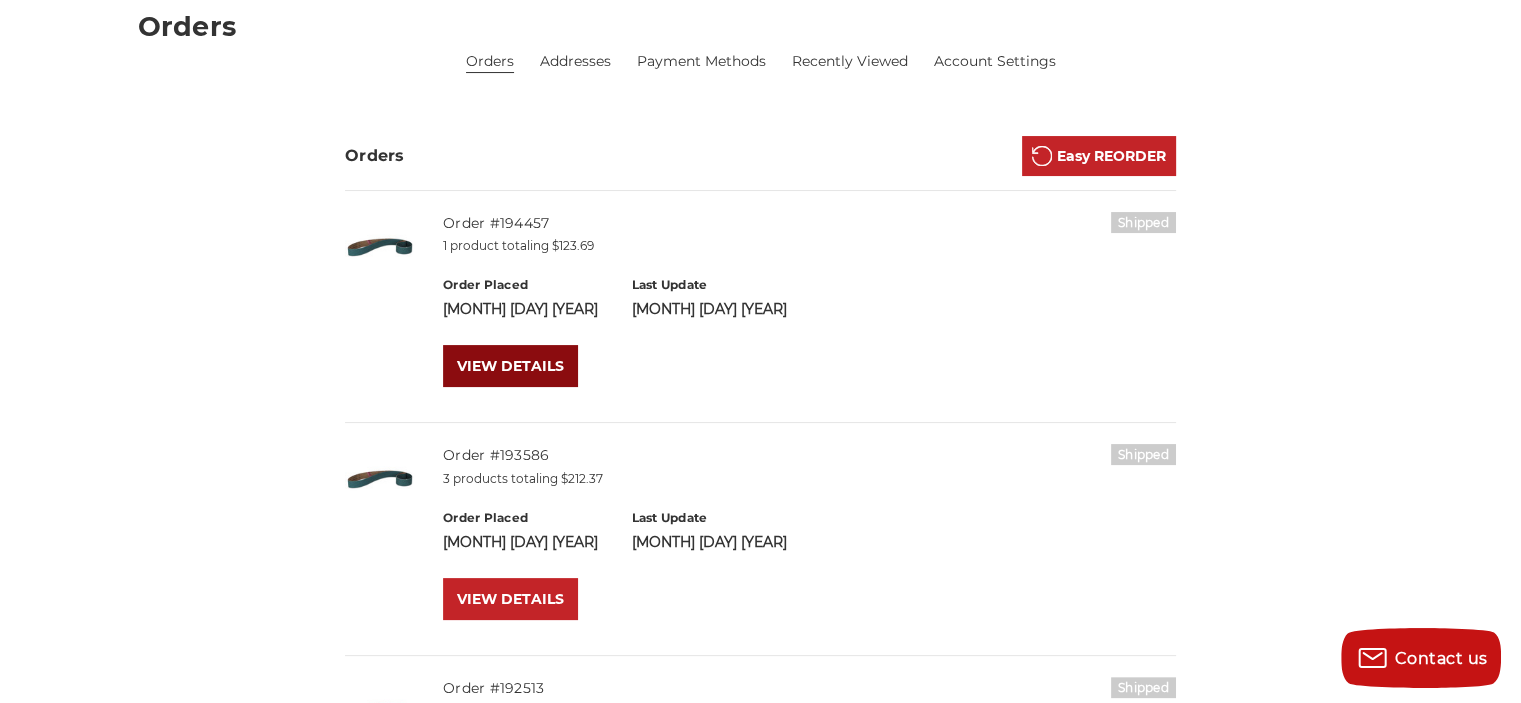click on "VIEW DETAILS" at bounding box center [510, 366] 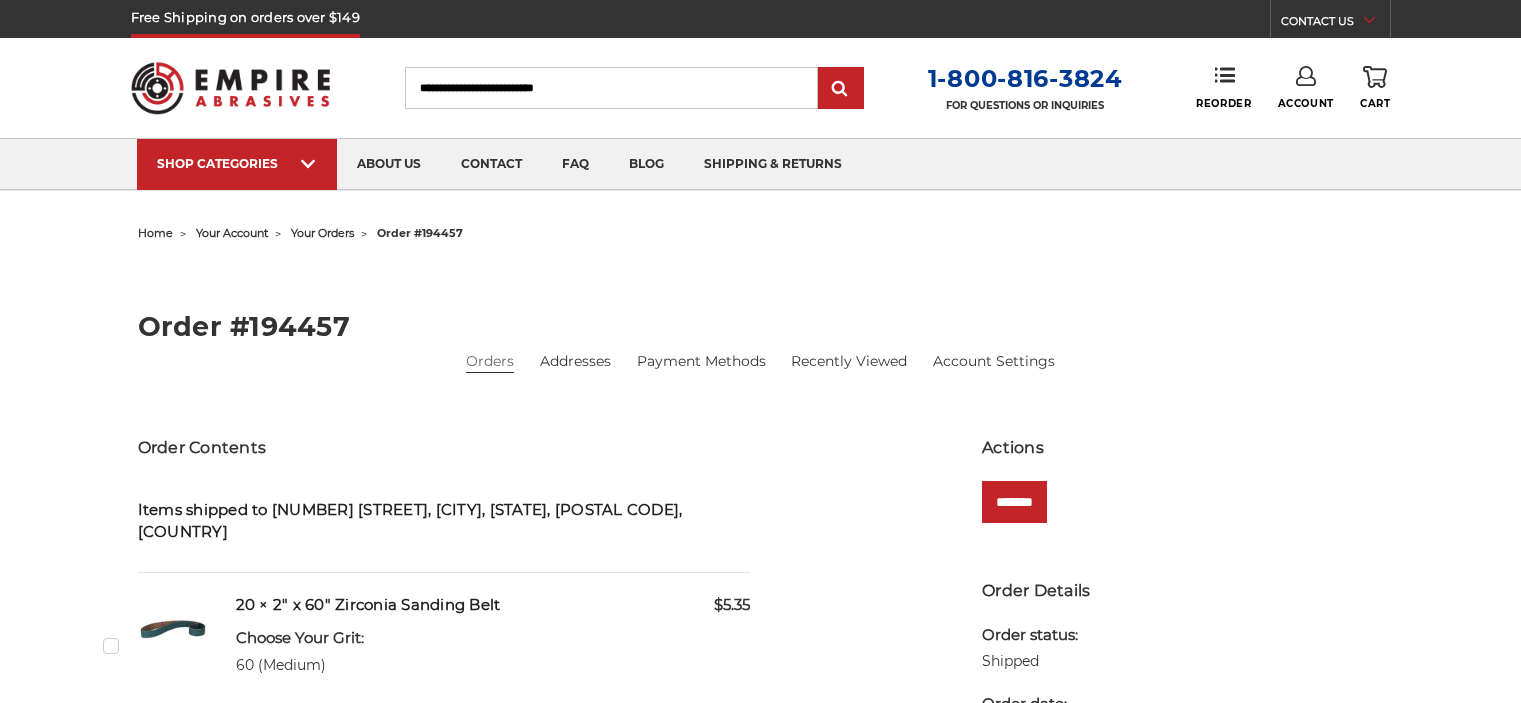 scroll, scrollTop: 0, scrollLeft: 0, axis: both 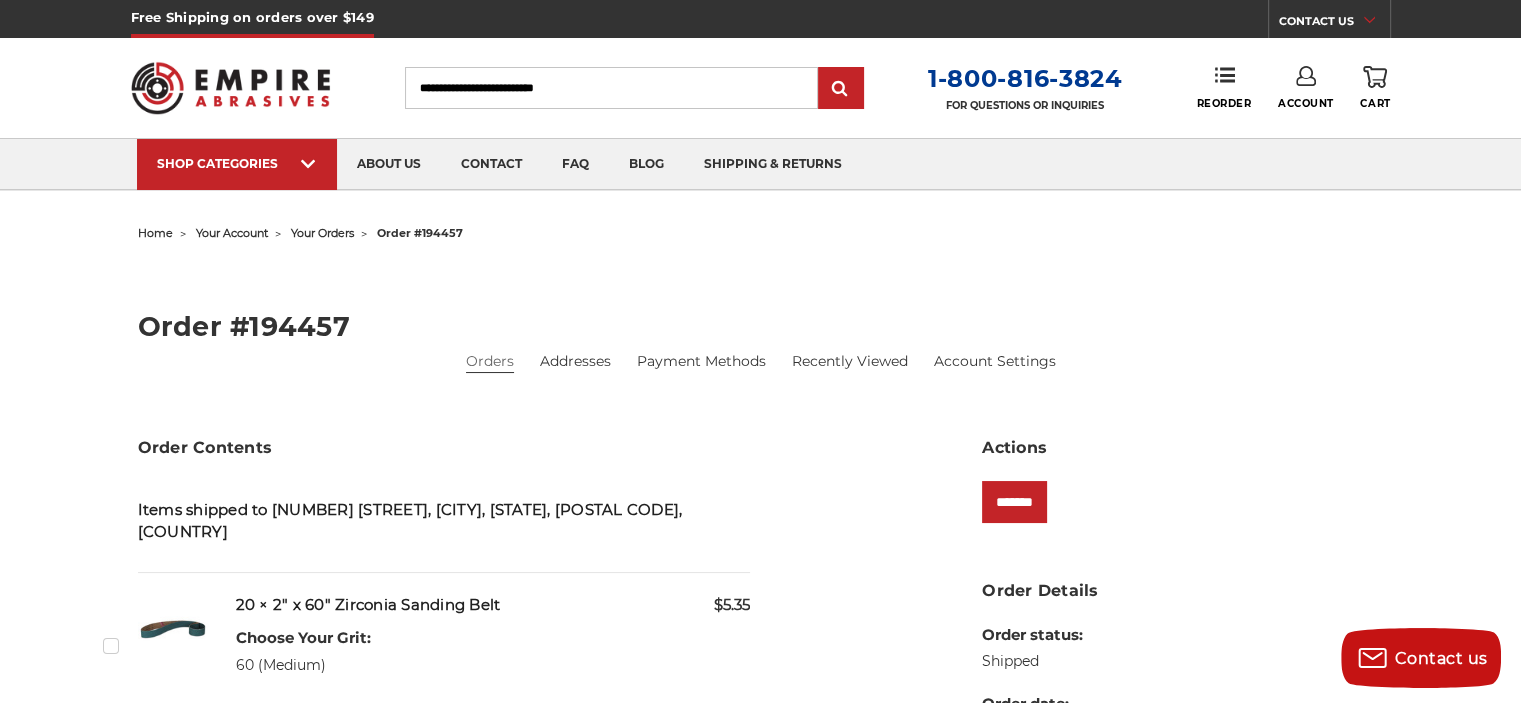 drag, startPoint x: 1470, startPoint y: 0, endPoint x: 1171, endPoint y: 61, distance: 305.15897 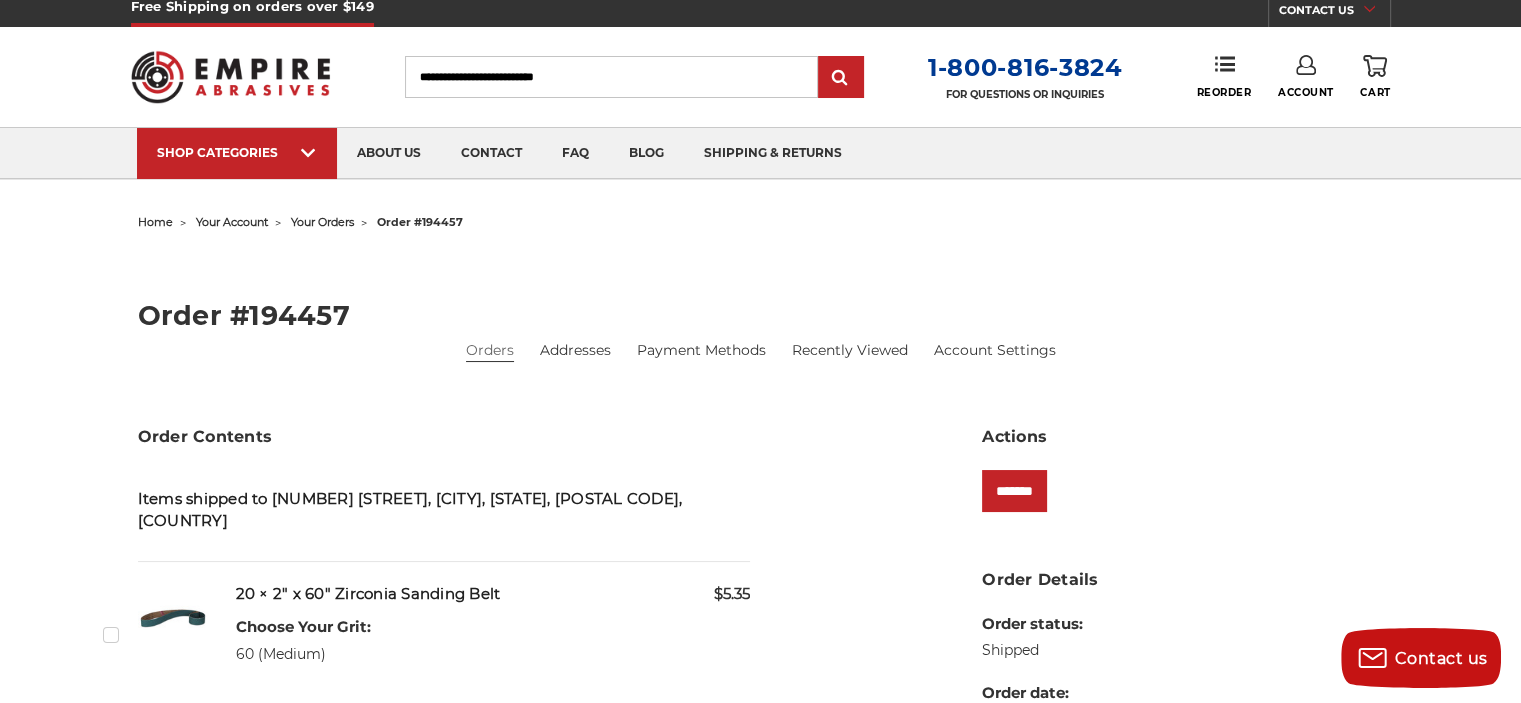 scroll, scrollTop: 0, scrollLeft: 0, axis: both 